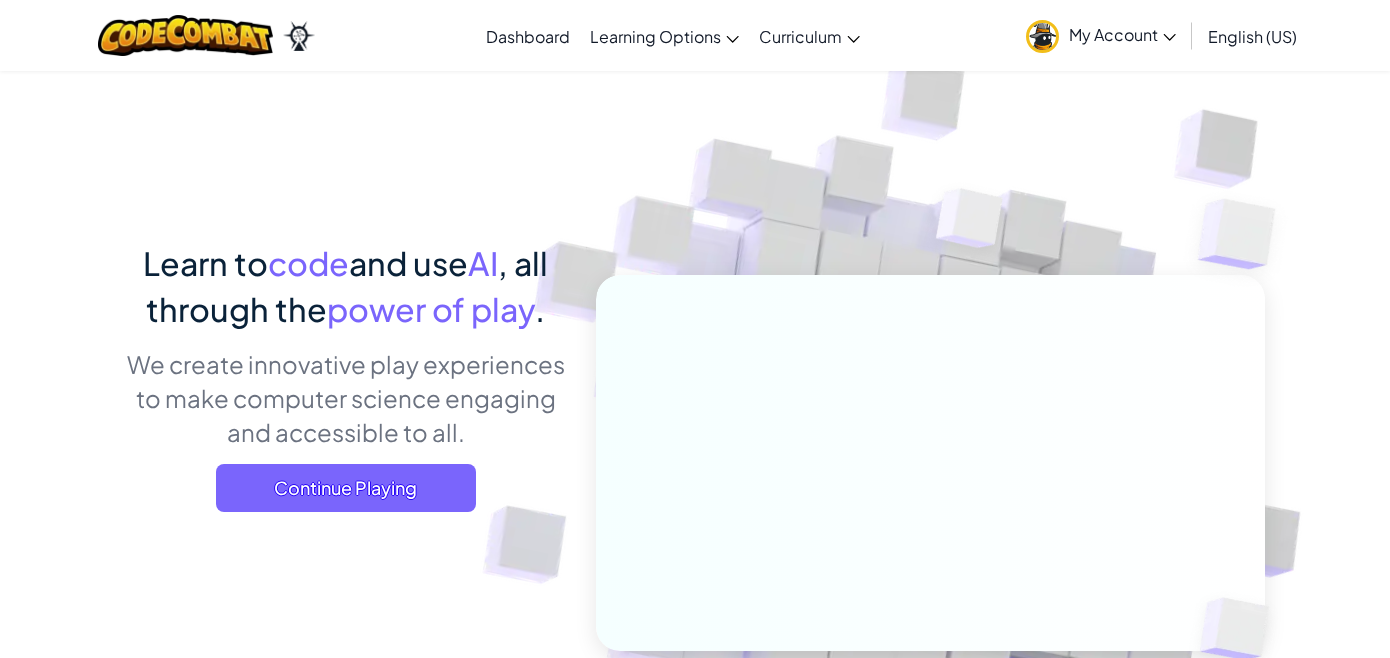 scroll, scrollTop: 0, scrollLeft: 0, axis: both 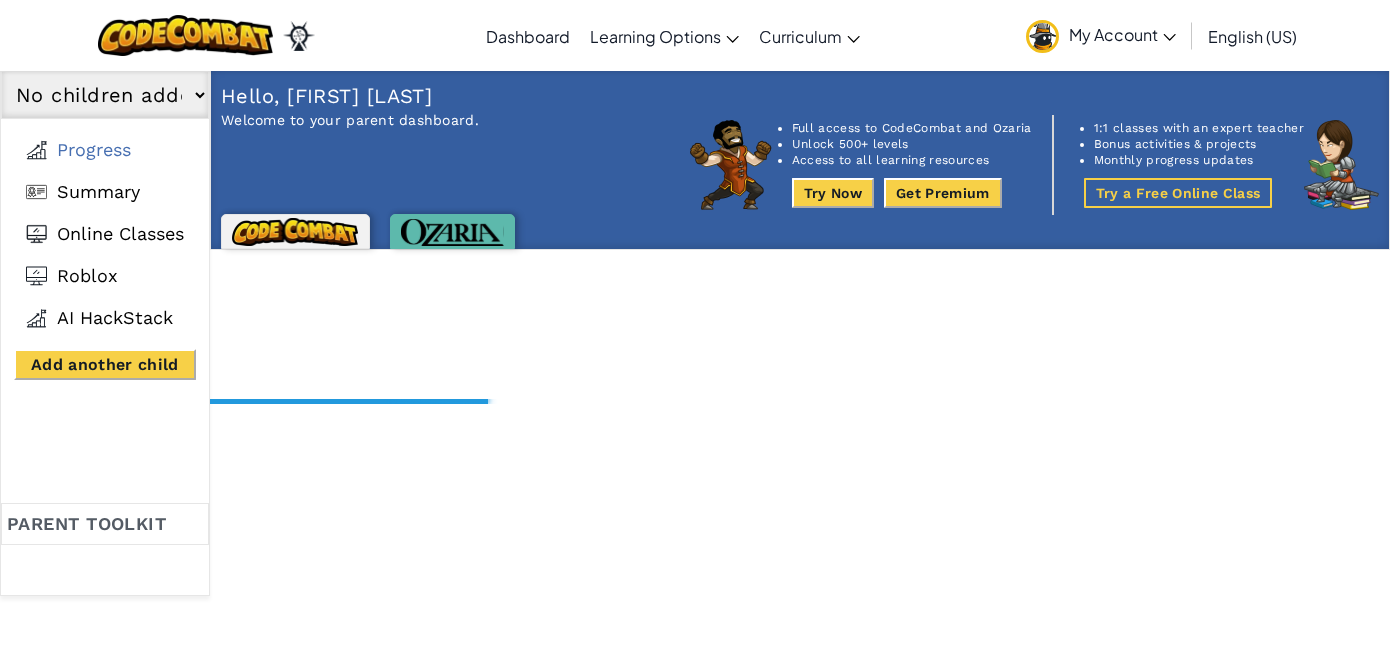 select on "68917bee0f3c6115f8fd0708" 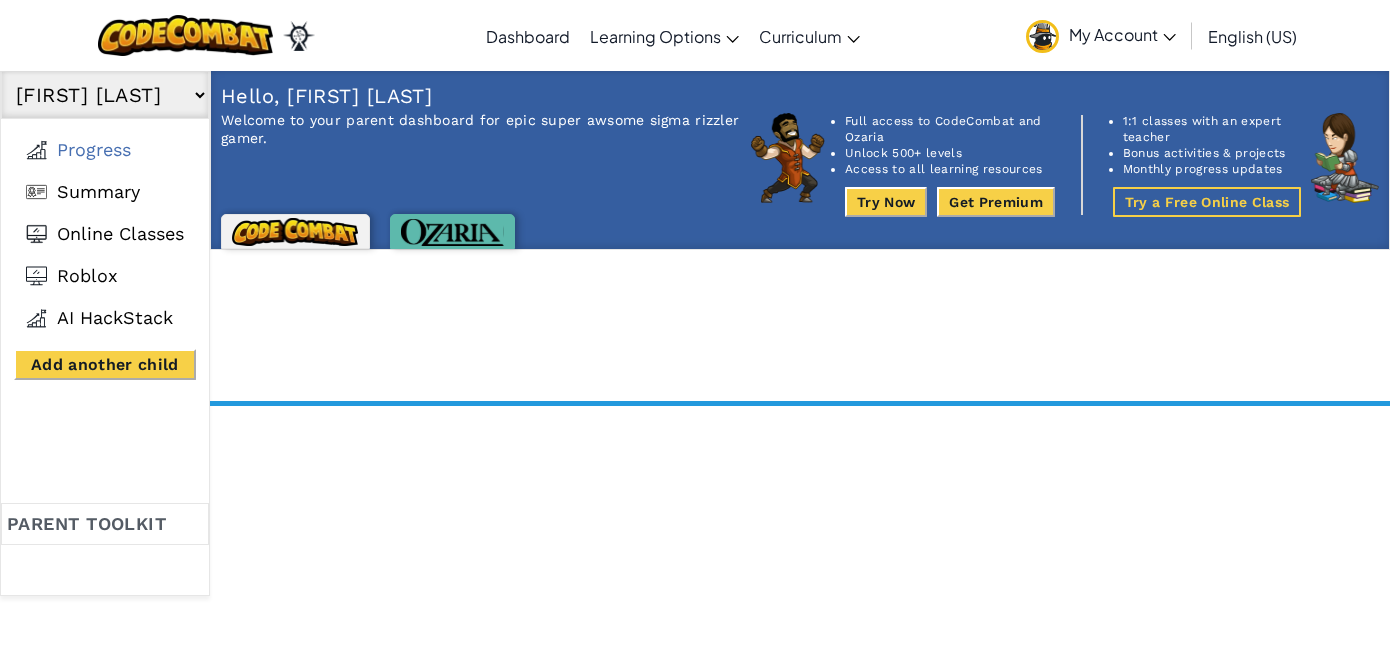 click on "[FIRST] [LAST]
No other children added
Progress     Summary     Online Classes     Roblox      AI HackStack
Add another child
Parent toolkit
Hello, [FIRST] [LAST]
Welcome to your parent dashboard for epic super awsome sigma rizzler gamer.
Full access to CodeCombat and Ozaria
Unlock 500+ levels
Access to all learning resources
Try Now
Get Premium
1:1 classes with an expert teacher
Bonus activities & projects
Monthly progress updates
Try a Free Online Class" at bounding box center (695, 333) 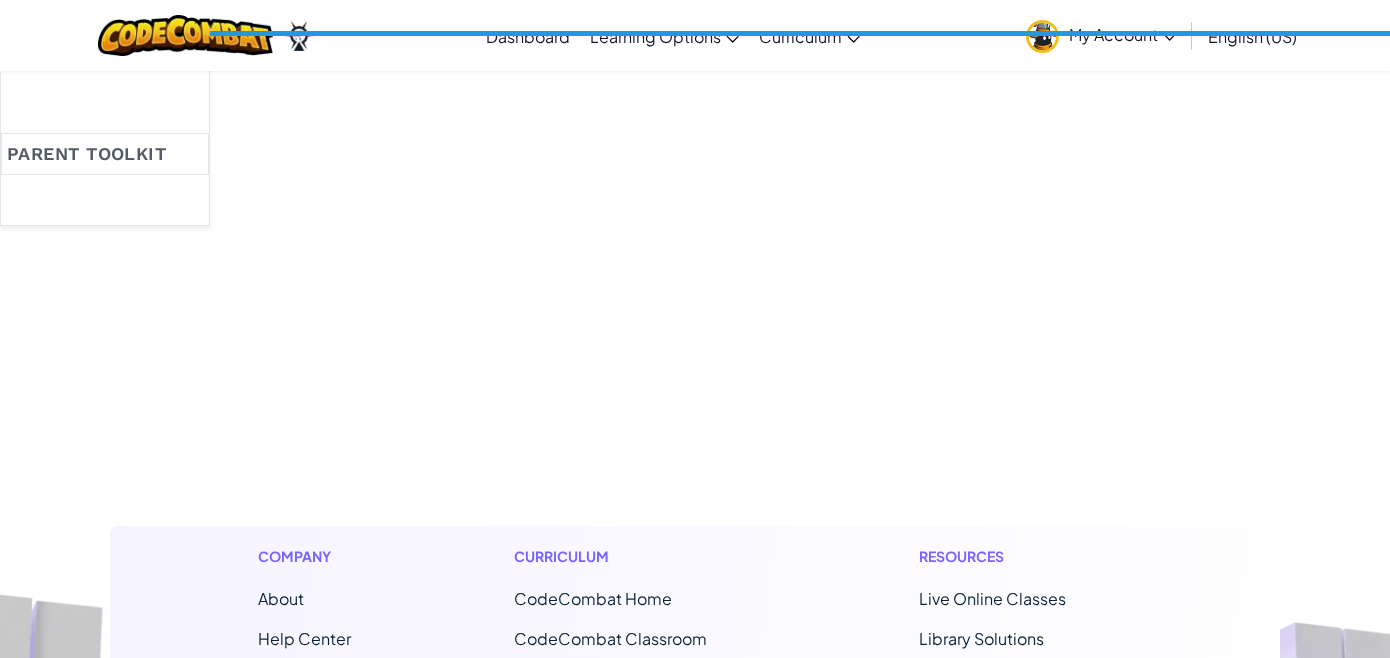 scroll, scrollTop: 440, scrollLeft: 0, axis: vertical 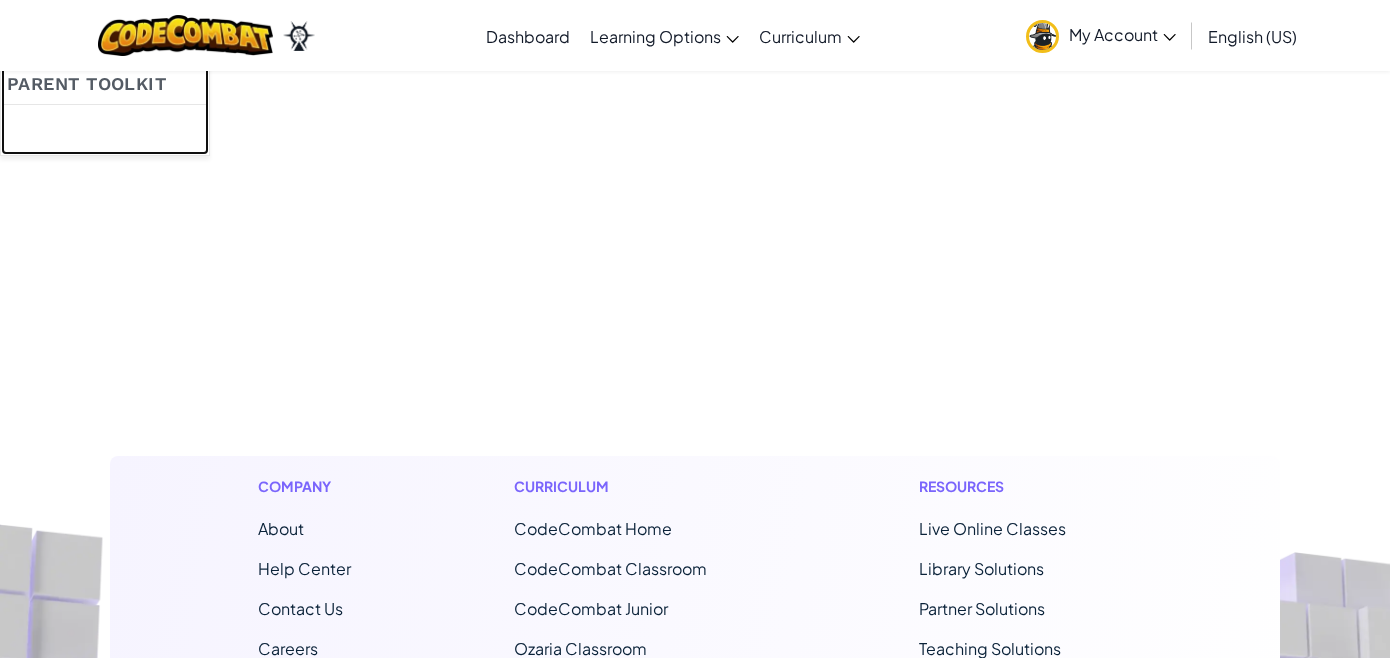 click on "Parent toolkit" at bounding box center (105, 84) 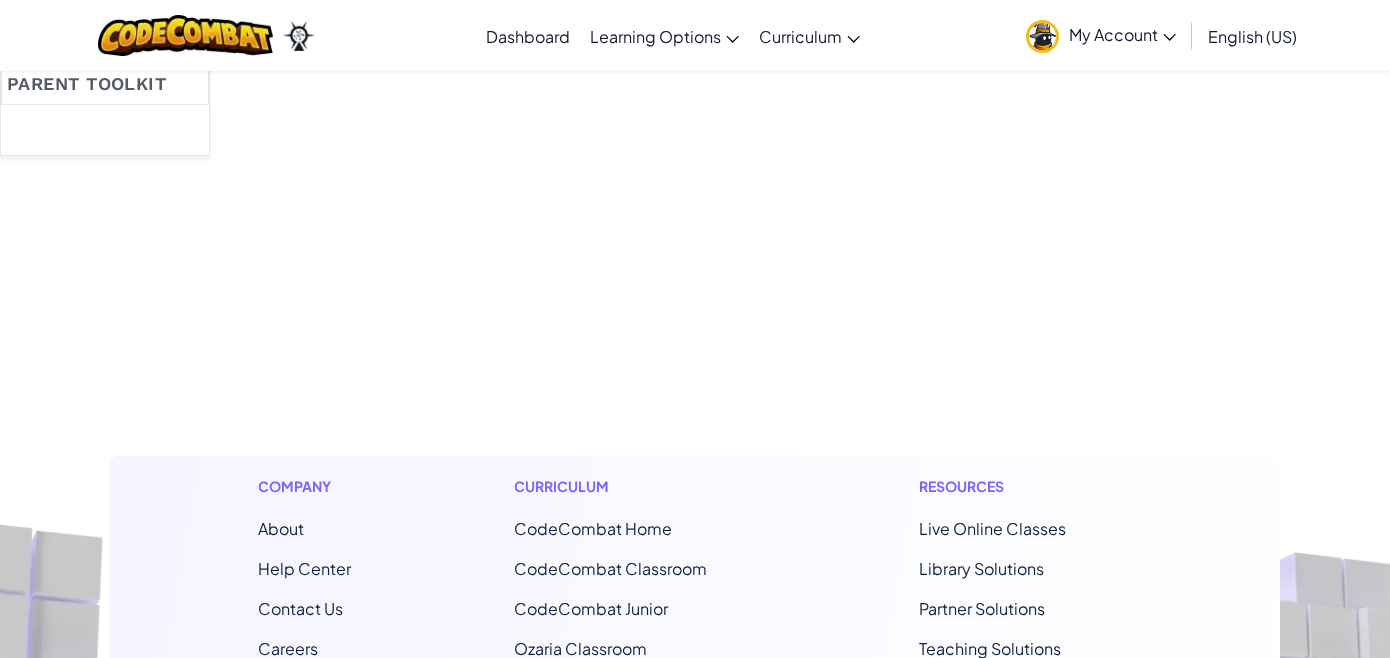 scroll, scrollTop: 0, scrollLeft: 0, axis: both 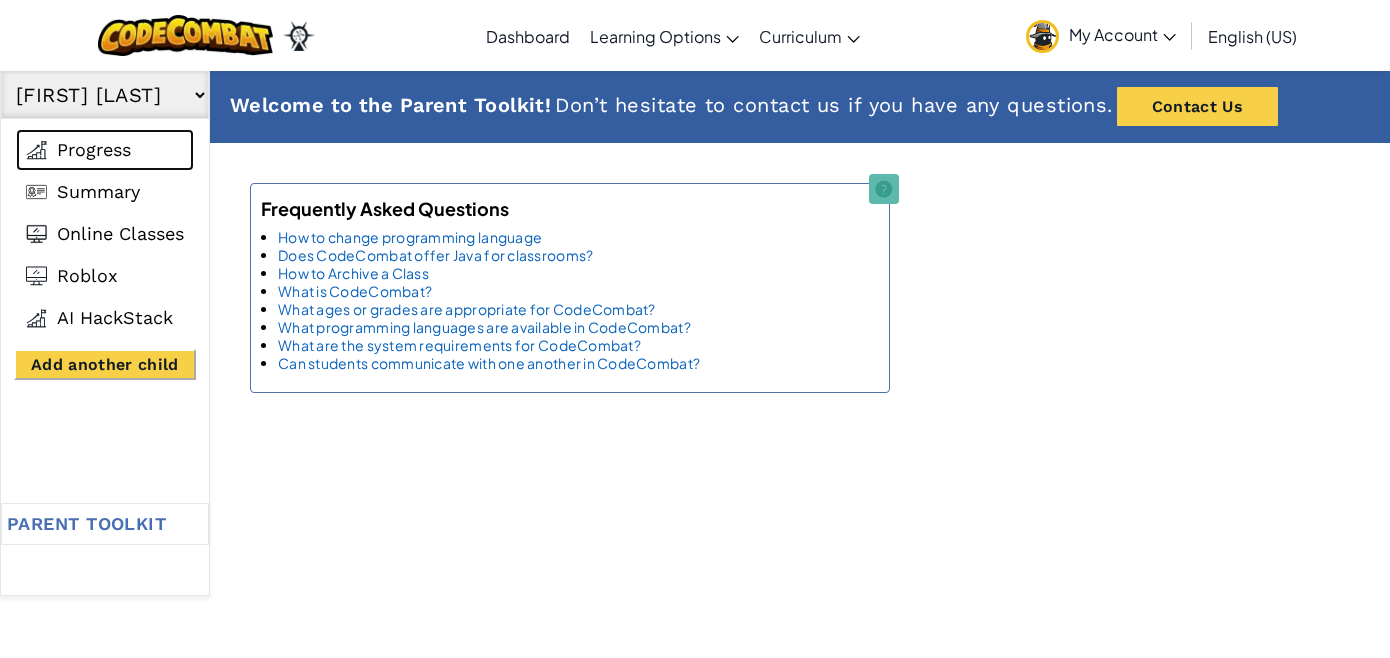 click on "Progress" at bounding box center (94, 150) 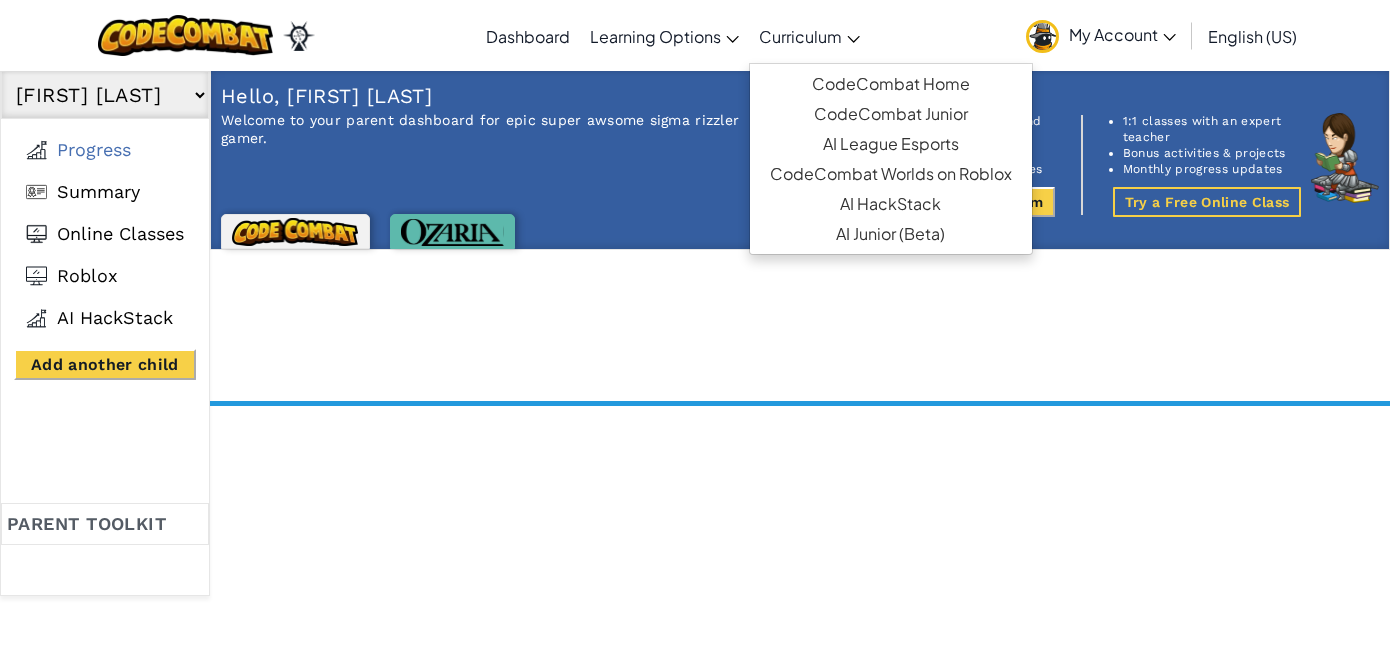 click on "Curriculum" at bounding box center (809, 36) 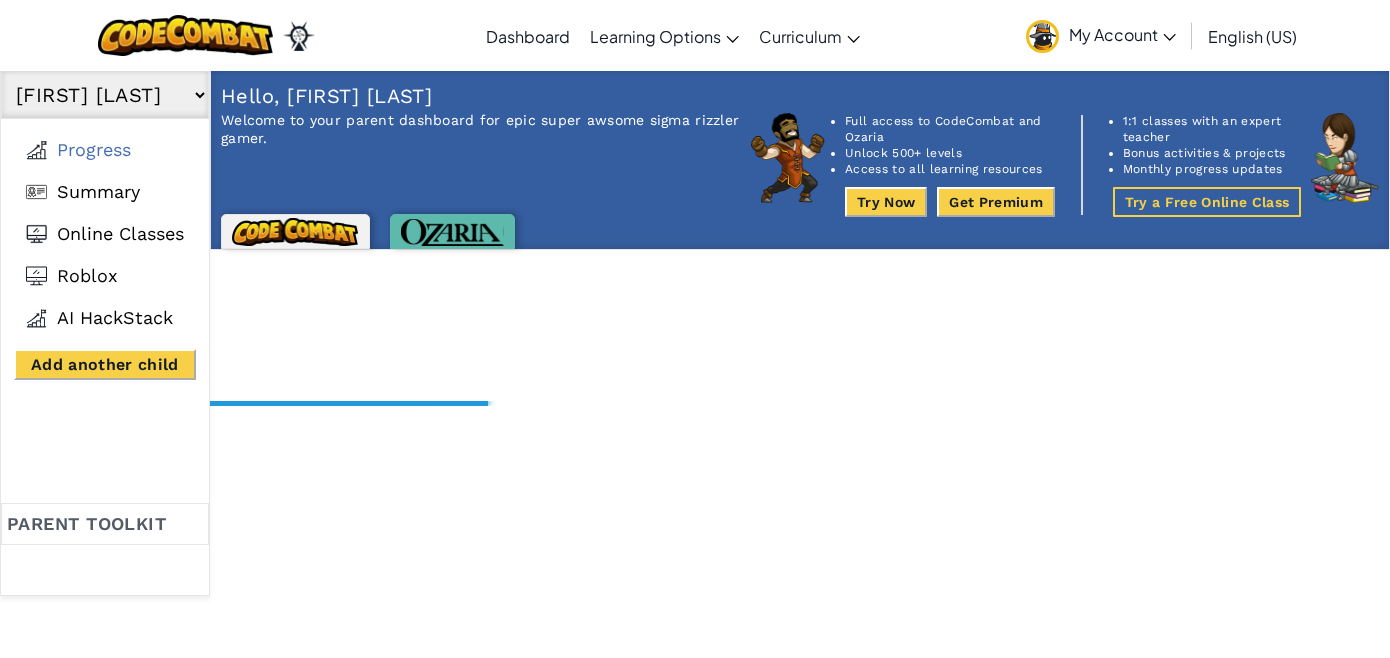 scroll, scrollTop: 0, scrollLeft: 0, axis: both 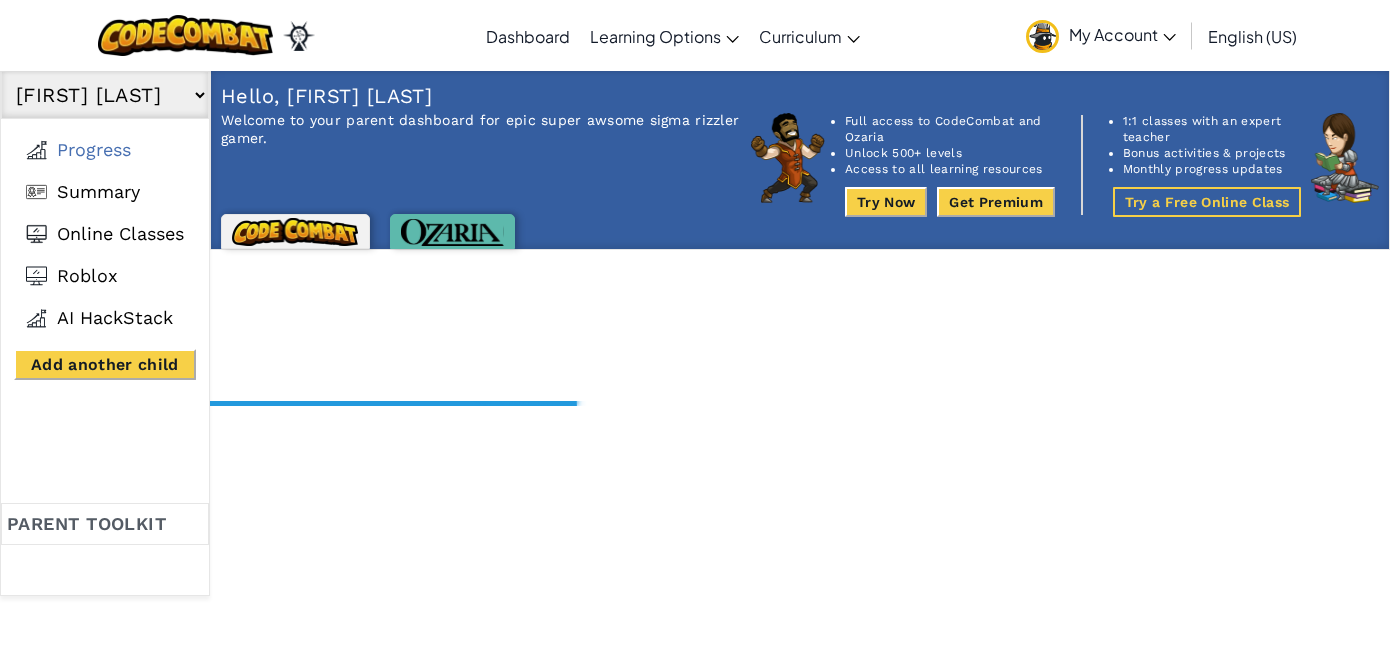 click on "Try Now" at bounding box center [886, 202] 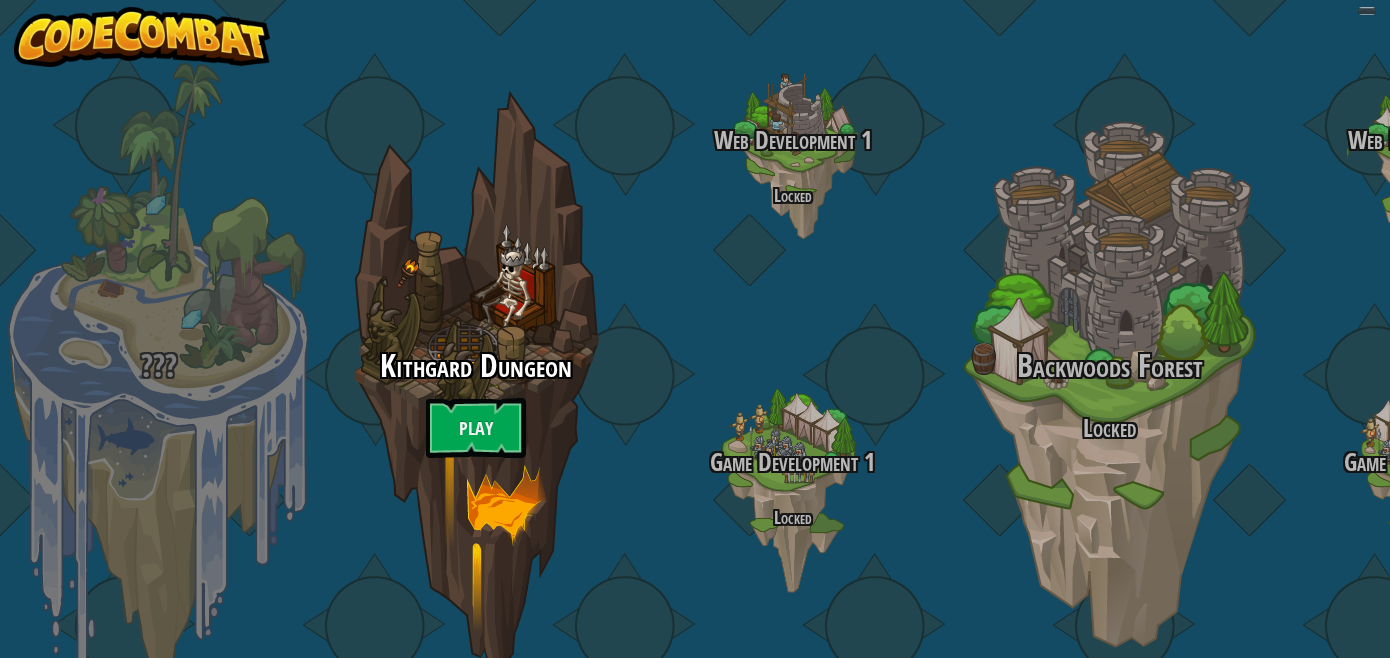 scroll, scrollTop: 0, scrollLeft: 0, axis: both 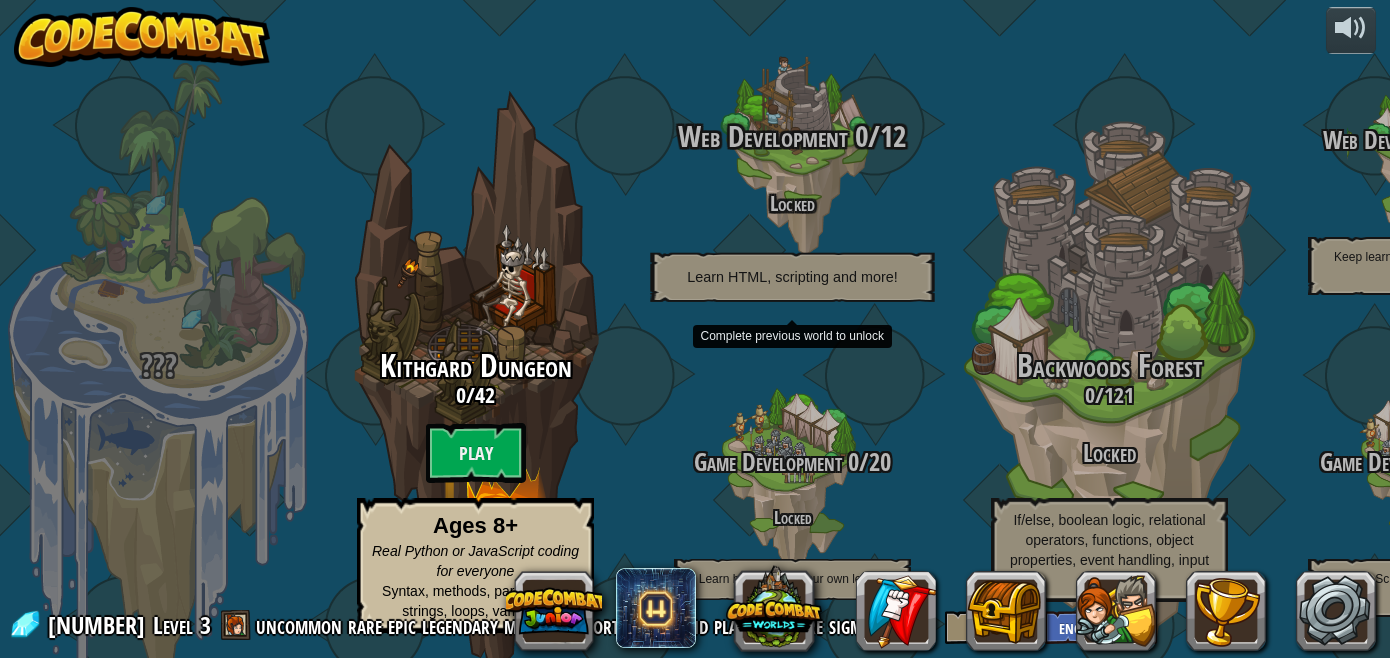 click on "0" at bounding box center [858, 136] 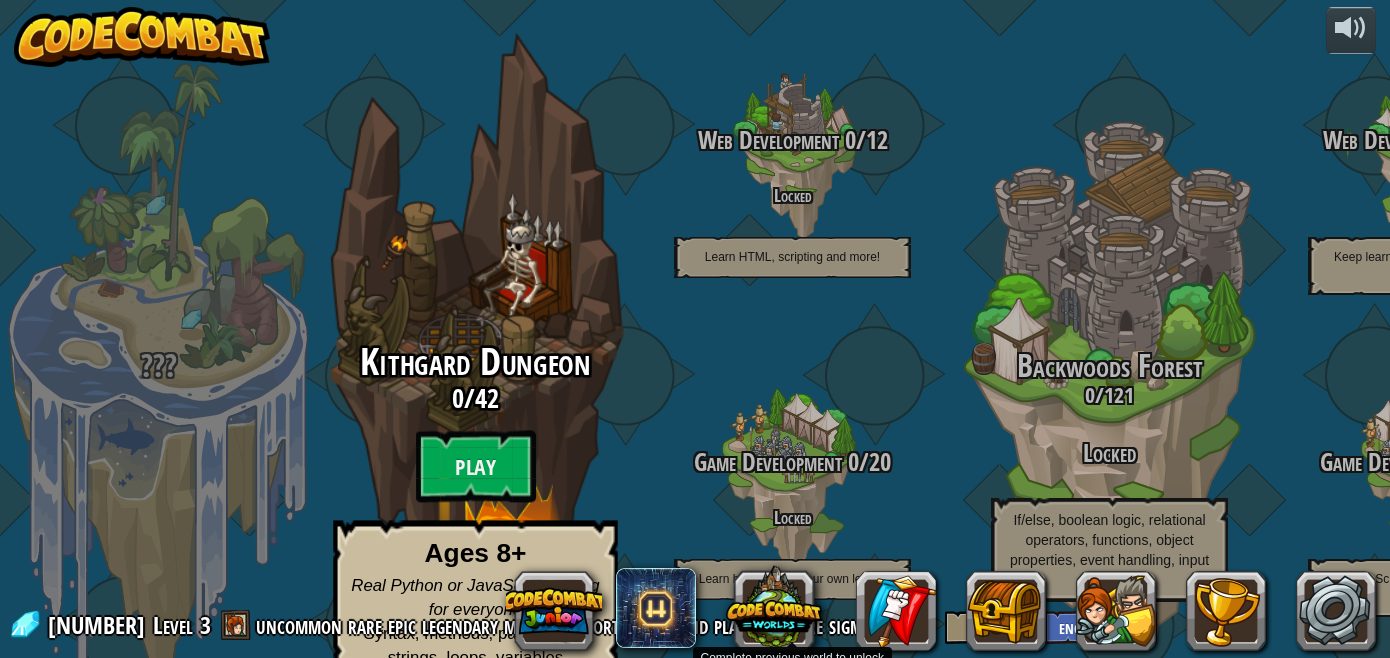 drag, startPoint x: 903, startPoint y: 349, endPoint x: 546, endPoint y: 297, distance: 360.76724 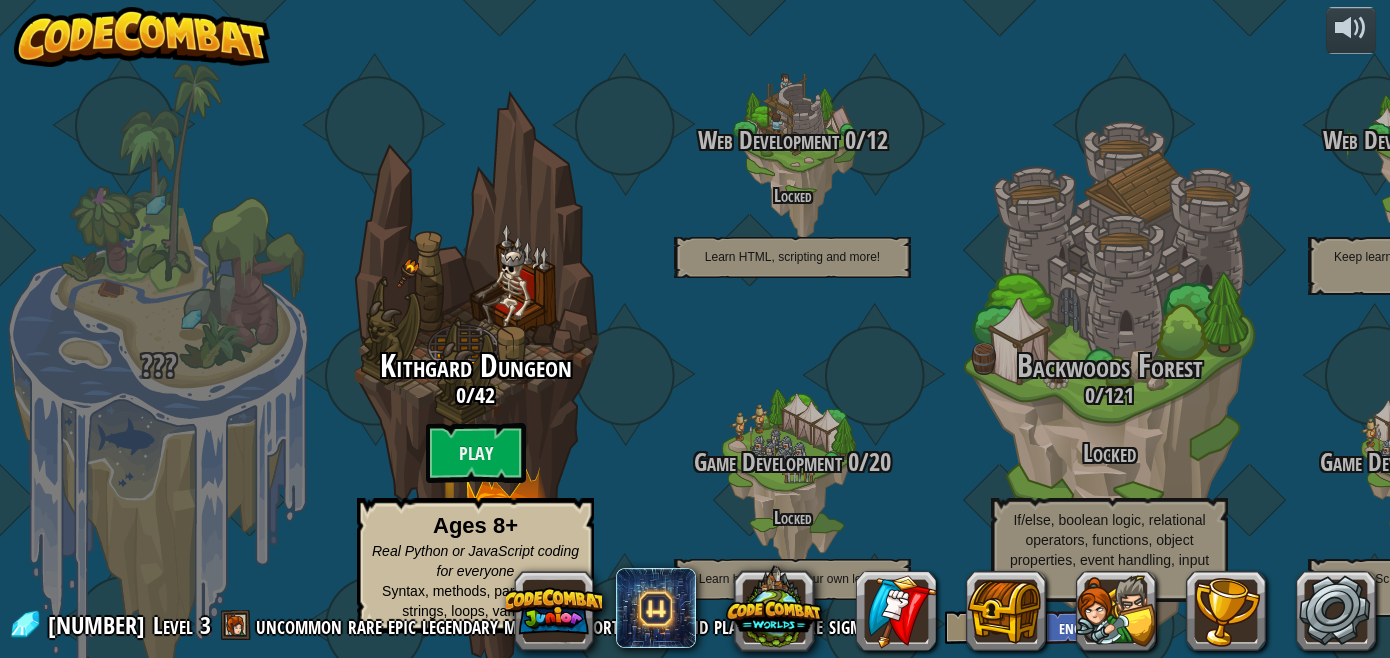 click on "??? Kithgard Dungeon 0 / 42 Play Ages 8+ Real Python or JavaScript coding for everyone Syntax, methods, parameters, strings, loops, variables Web Development 0 / 12 Locked Learn HTML, scripting and more! Game Development 0 / 20 Locked Learn how to build your own levels! Backwoods Forest 0 / 121 Locked If/else, boolean logic, relational operators, functions, object properties, event handling, input handling Web Development 2 0 / 22 Locked Keep learning HTML, scripting and more! Game Development 2 0 / 30 Locked Simple AI Scripting, Customizable Units and Goals Sarven Desert 0 / 97 Locked Arithmetic, counters, while-loops, break, continue, arrays, string comparison, finding min/max 0 / 11 Locked Learn how to make your own games! Cloudrip Mountain 0 / 109 Locked Object literals, remote method invocation, for-loops, complex functions, drawing, modulo Kelvintaph Glacier 0 / 42 Locked Advanced techniques ???" at bounding box center [695, 329] 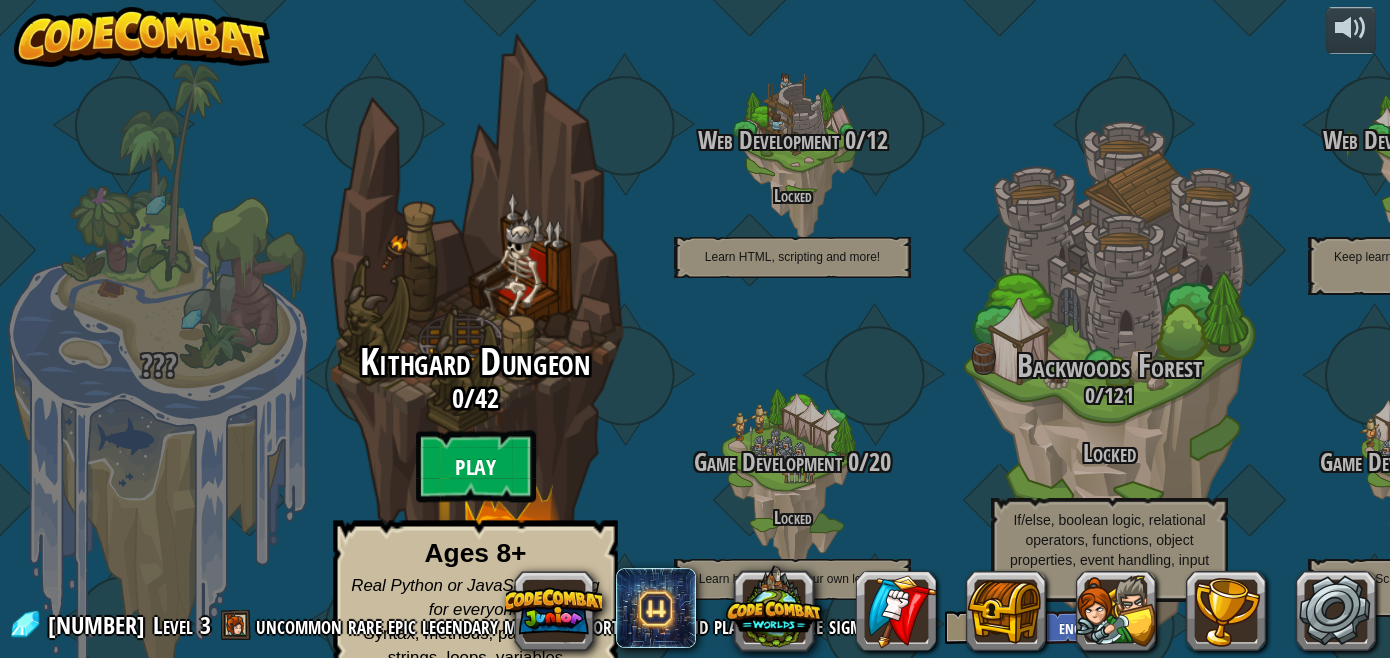 click on "Play" at bounding box center (476, 467) 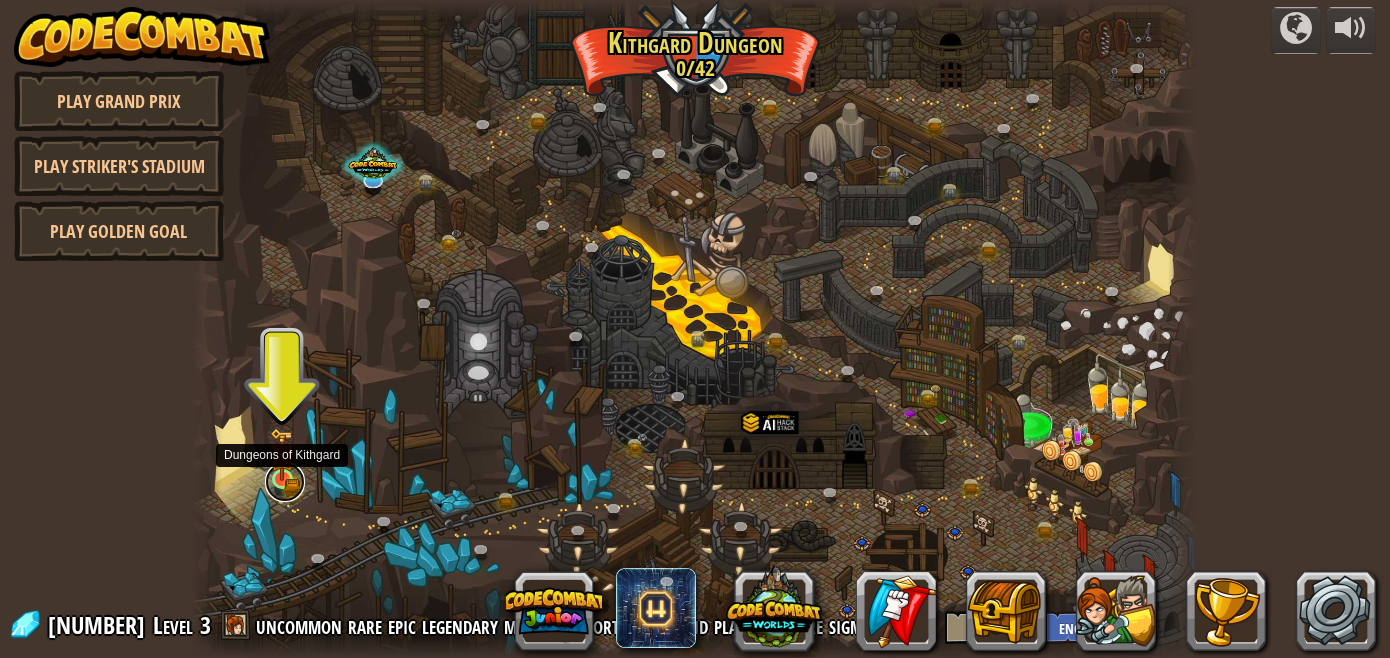 click at bounding box center (285, 482) 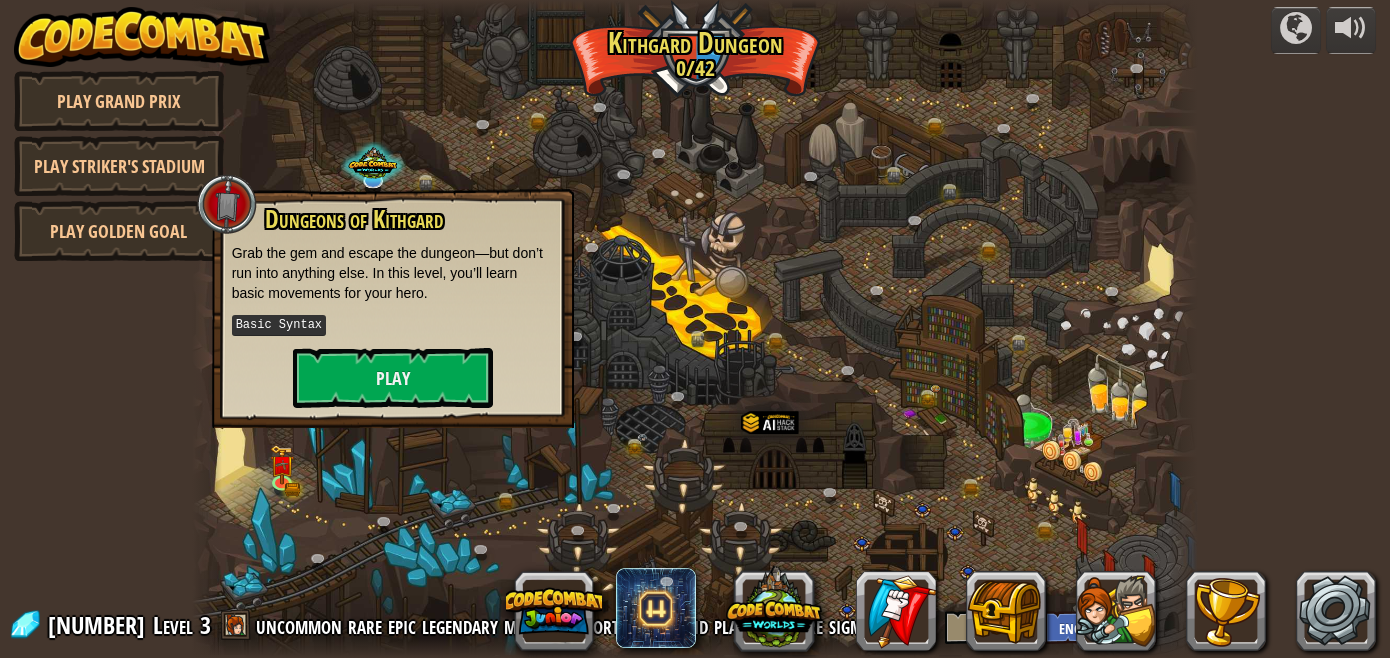 click at bounding box center (695, 329) 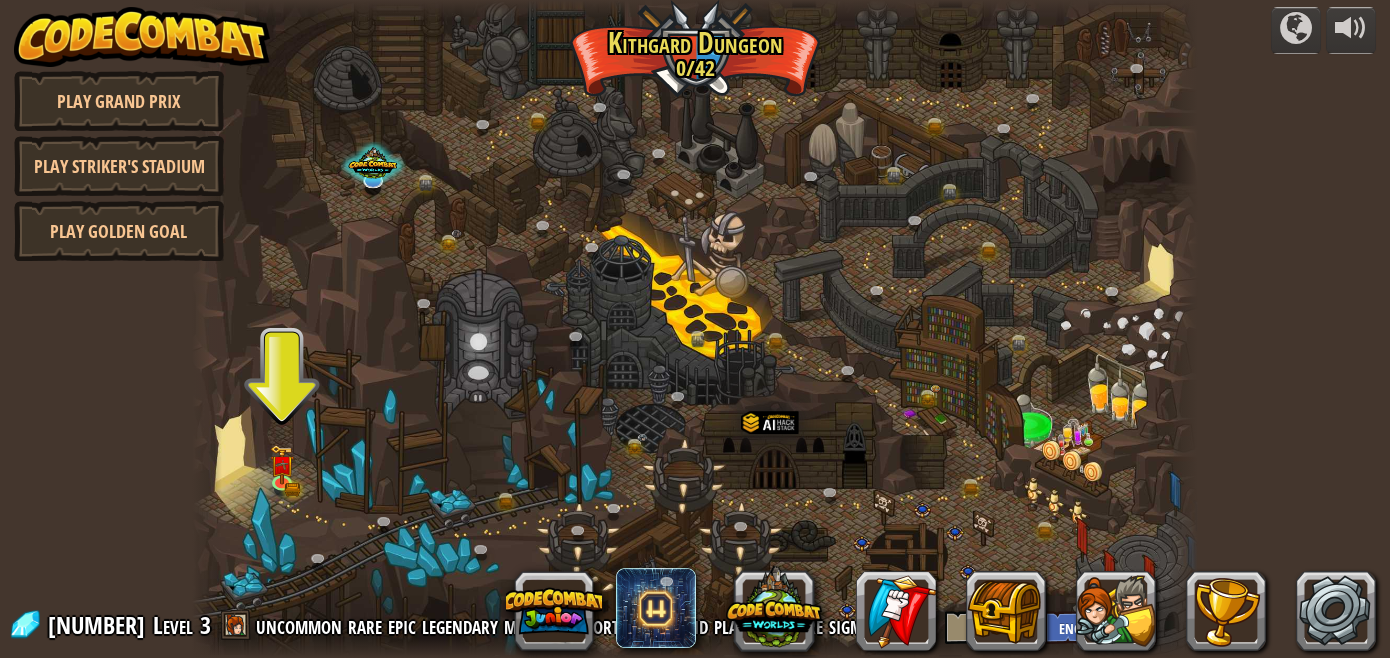 drag, startPoint x: 337, startPoint y: 467, endPoint x: 365, endPoint y: 478, distance: 30.083218 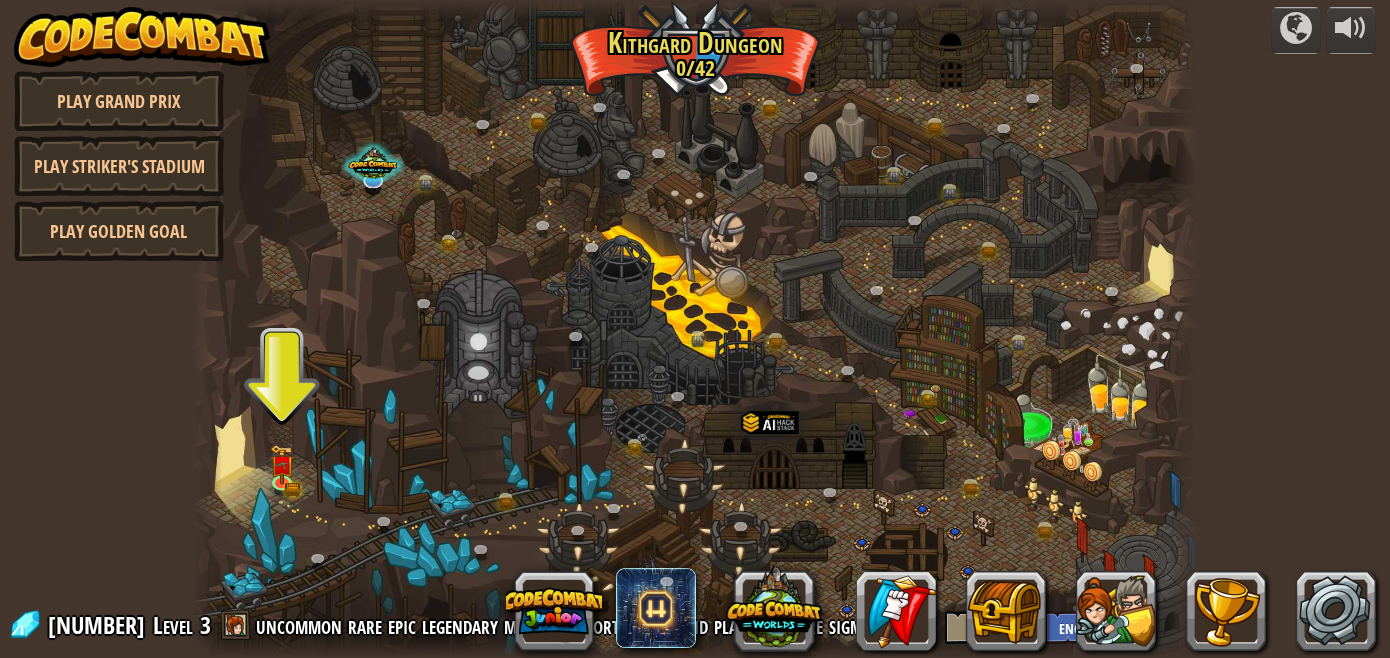click at bounding box center [695, 329] 